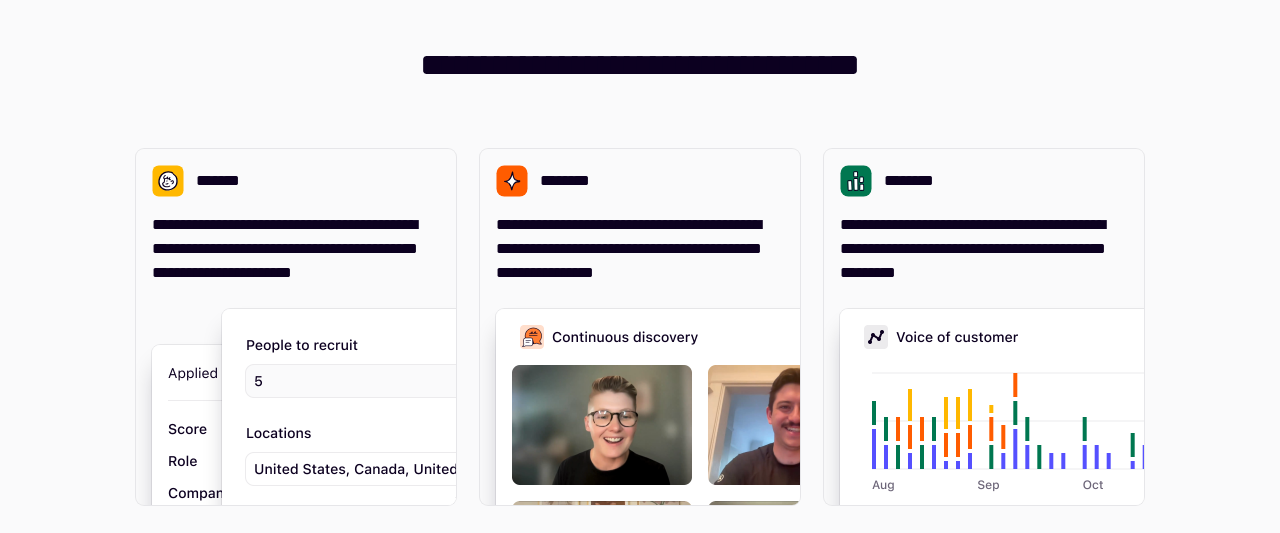 scroll, scrollTop: 0, scrollLeft: 0, axis: both 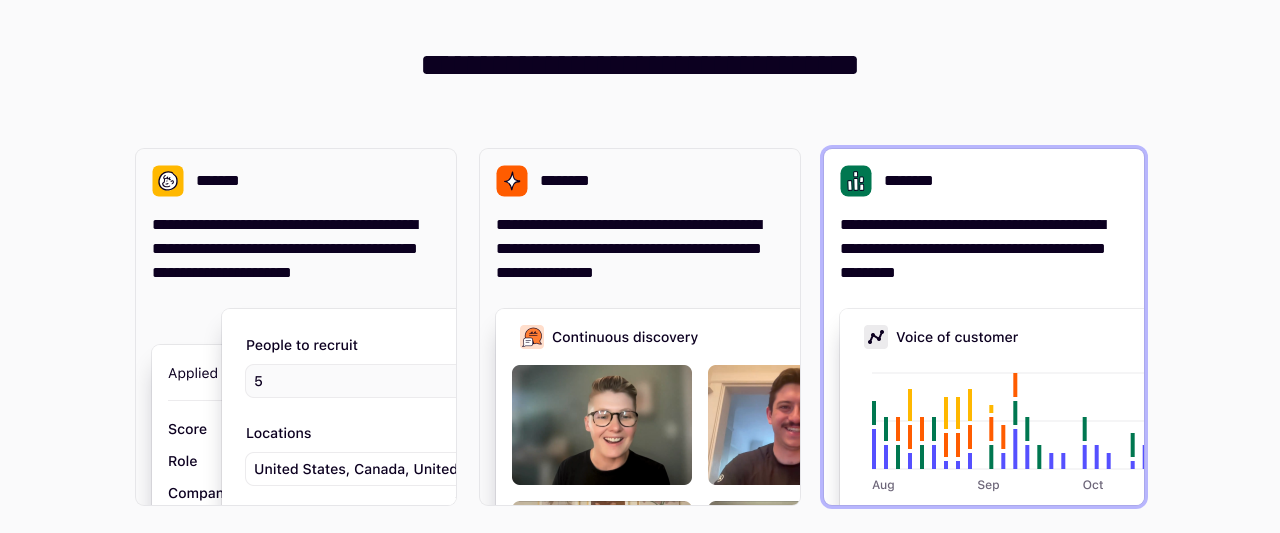 click on "**********" at bounding box center [984, 249] 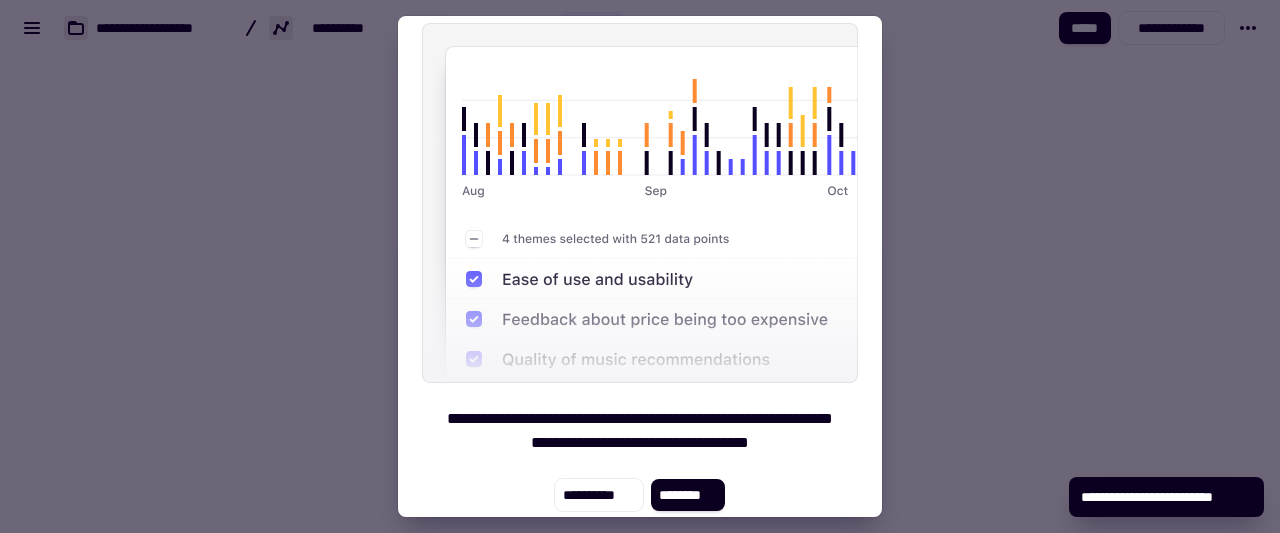 scroll, scrollTop: 102, scrollLeft: 0, axis: vertical 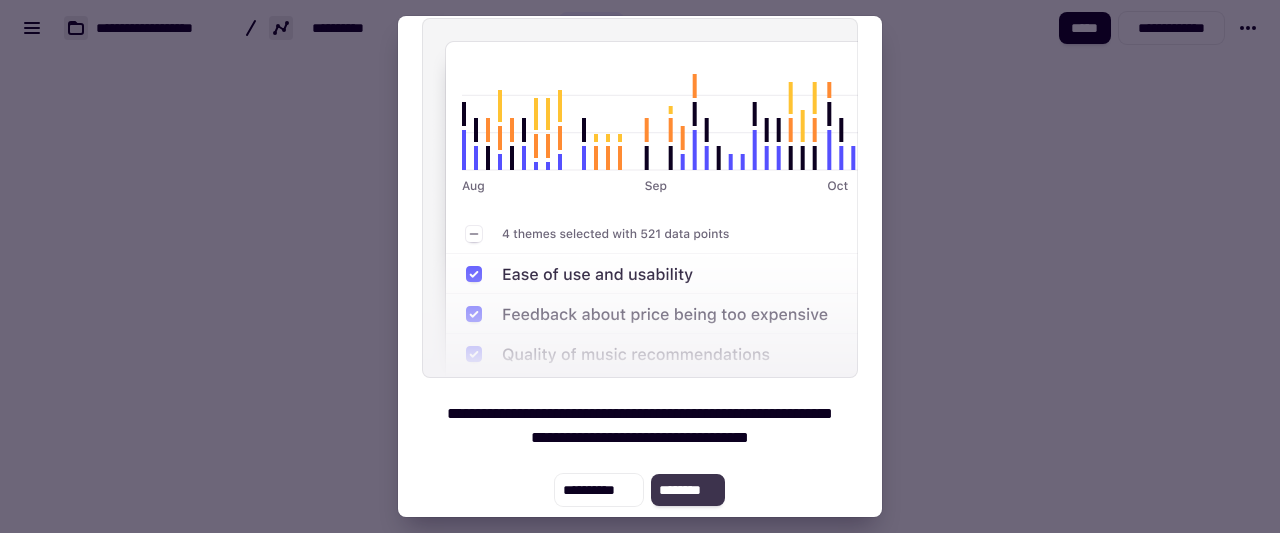click on "********" 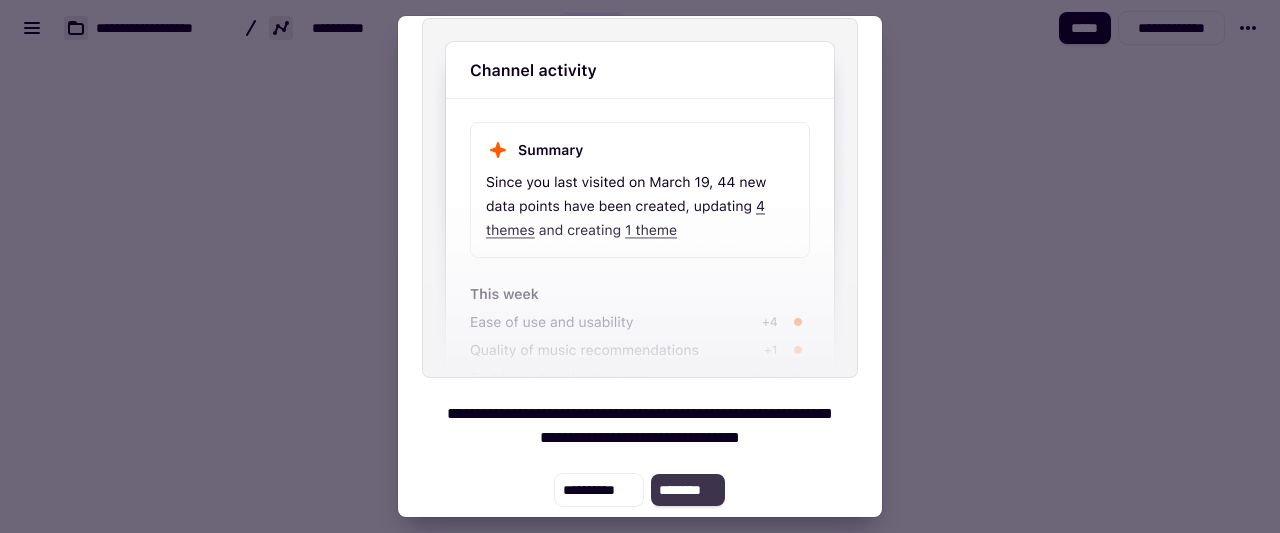 click on "********" 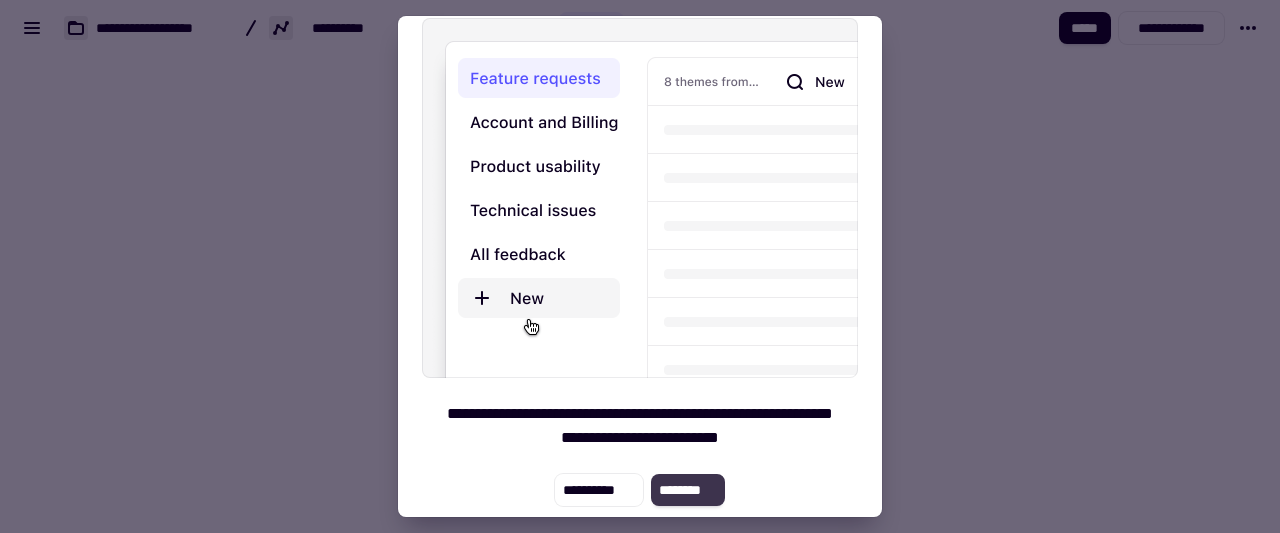 click on "********" 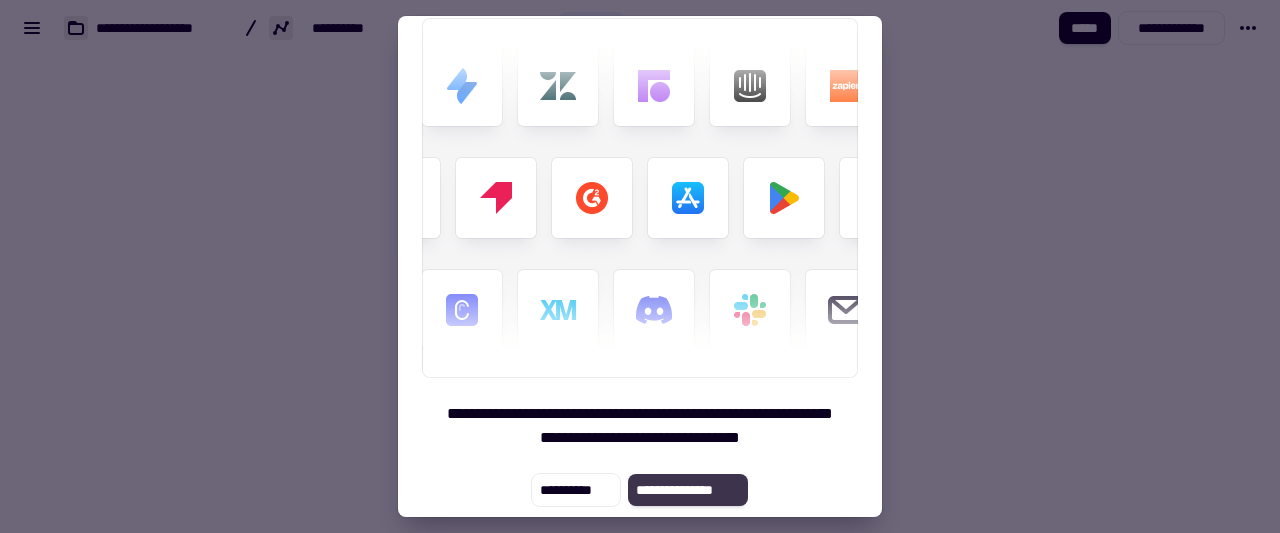click on "**********" 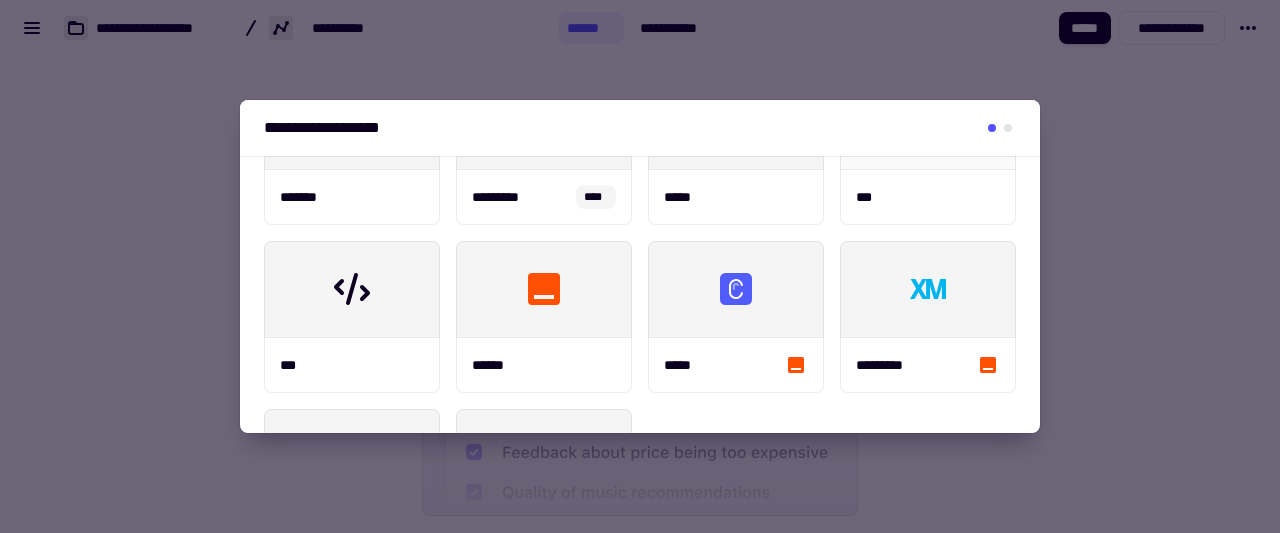 scroll, scrollTop: 228, scrollLeft: 0, axis: vertical 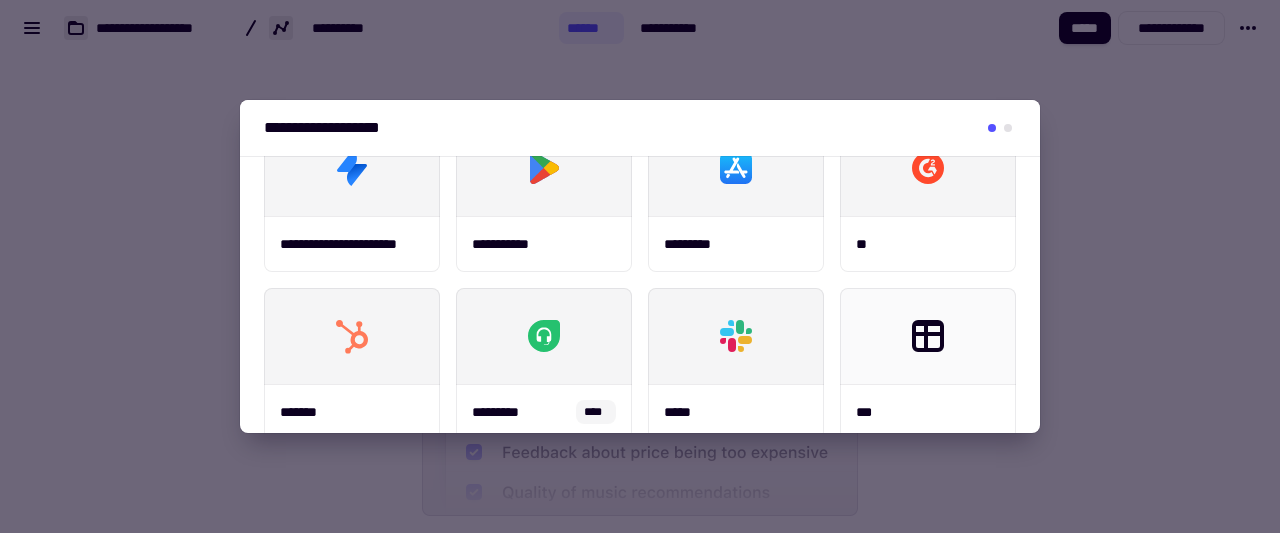 click on "**********" at bounding box center [640, 128] 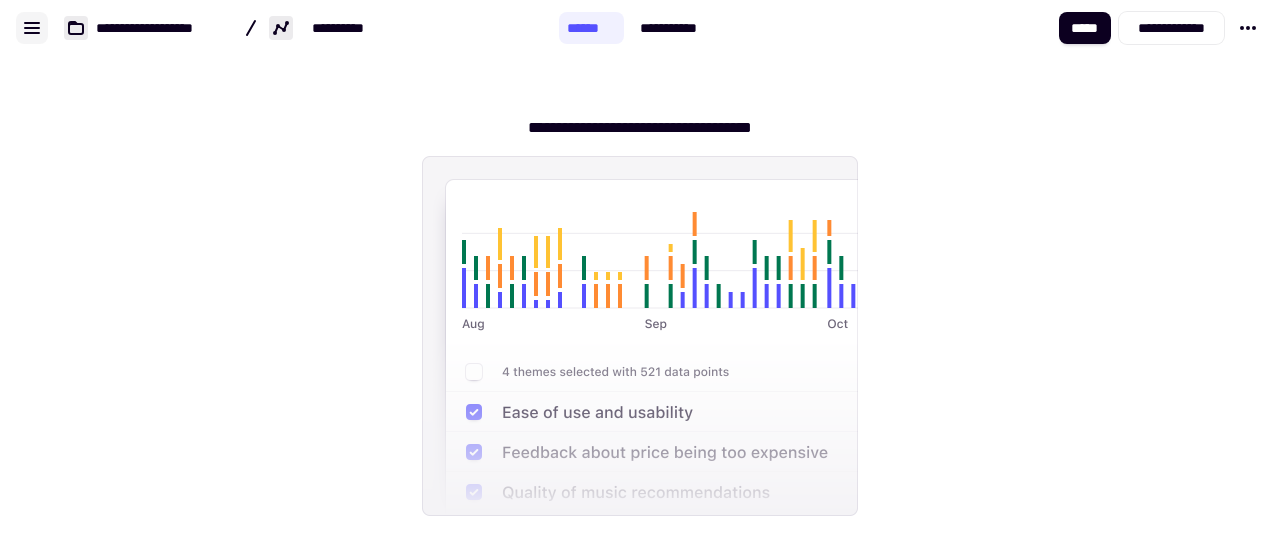 click 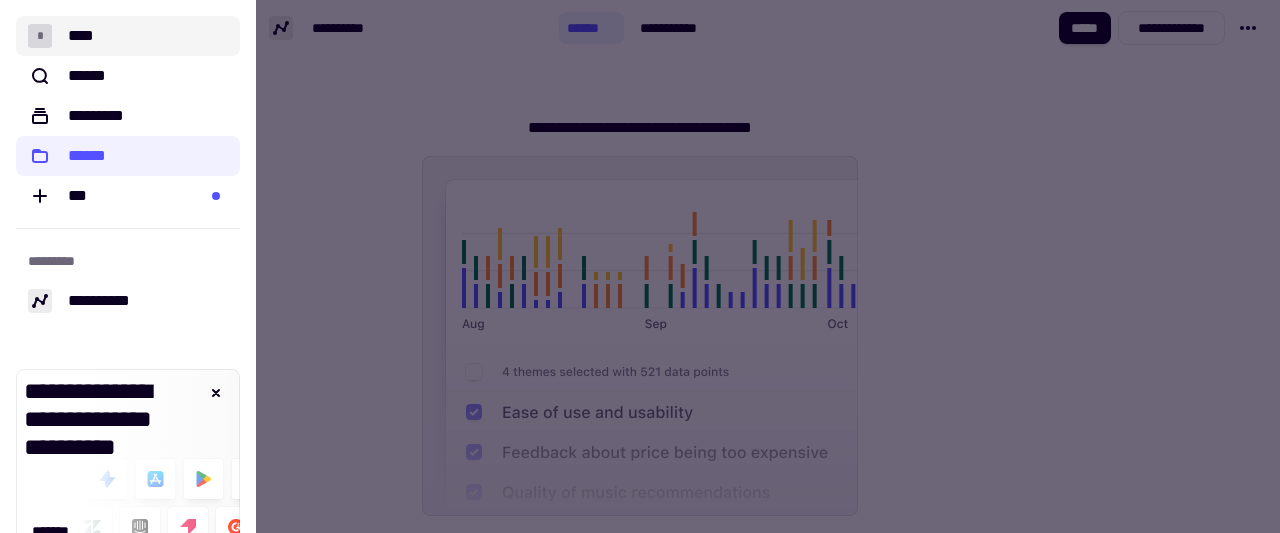 click on "* ****" 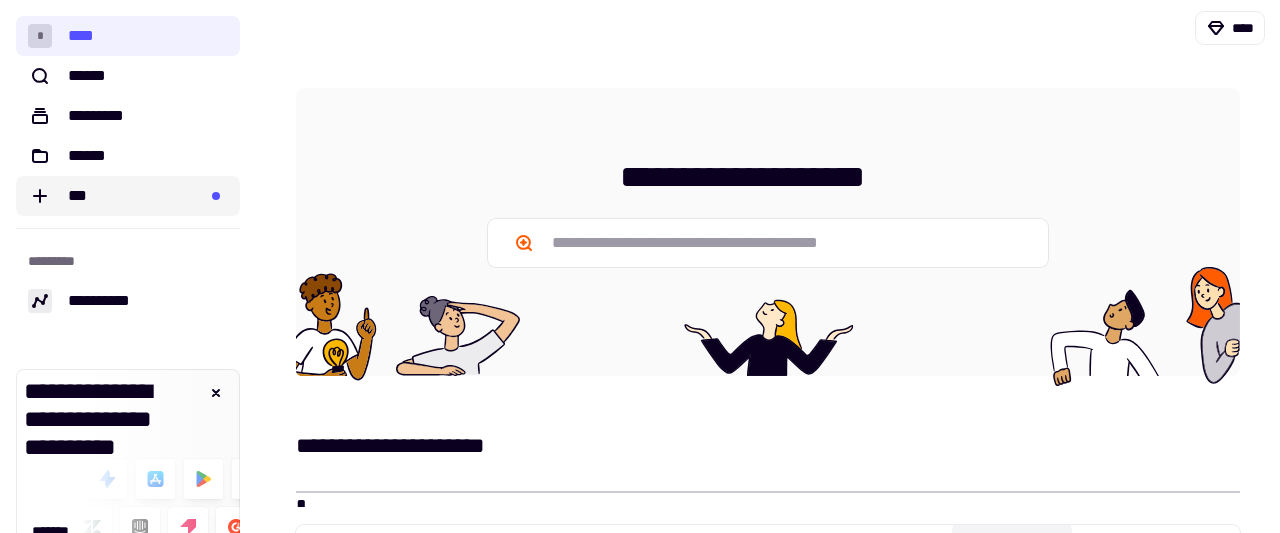 click on "***" 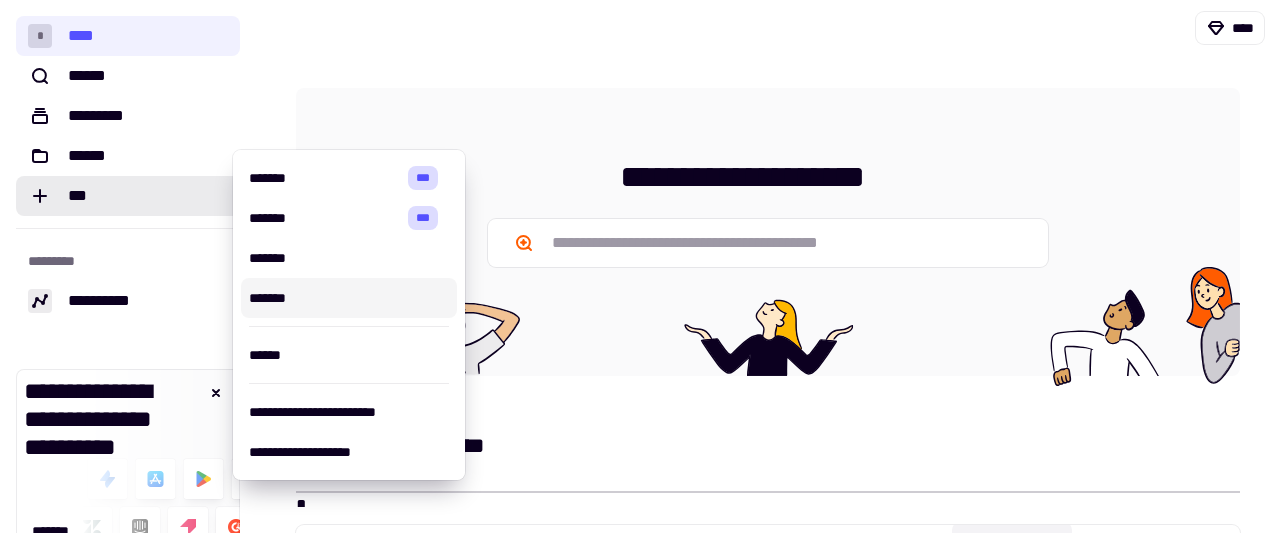 click on "**********" at bounding box center (768, 232) 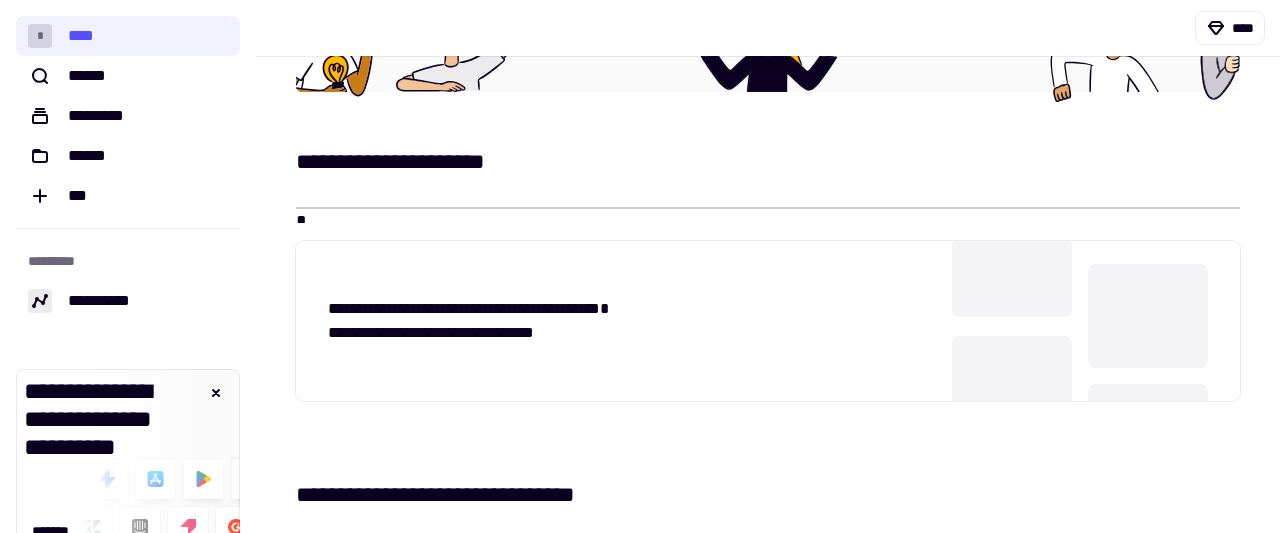 scroll, scrollTop: 0, scrollLeft: 0, axis: both 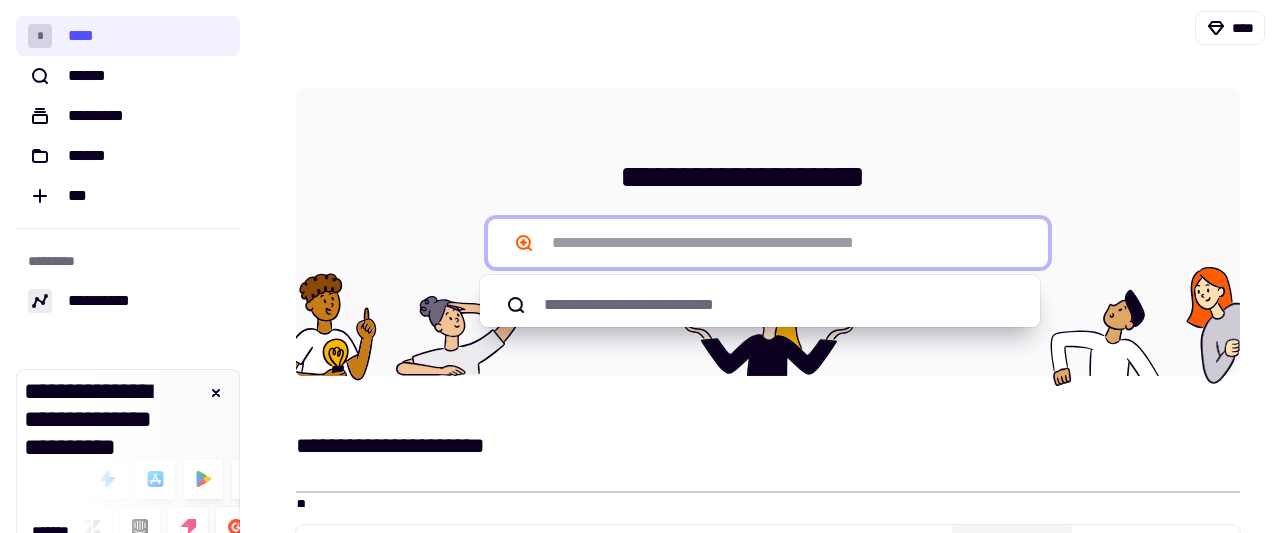 click at bounding box center [768, 243] 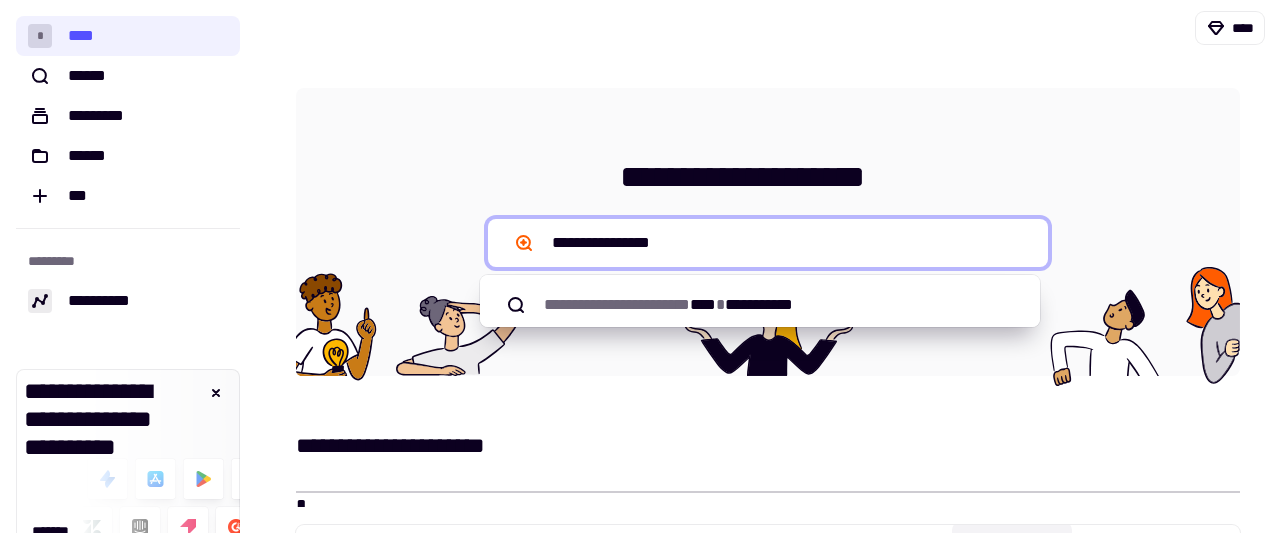 type on "**********" 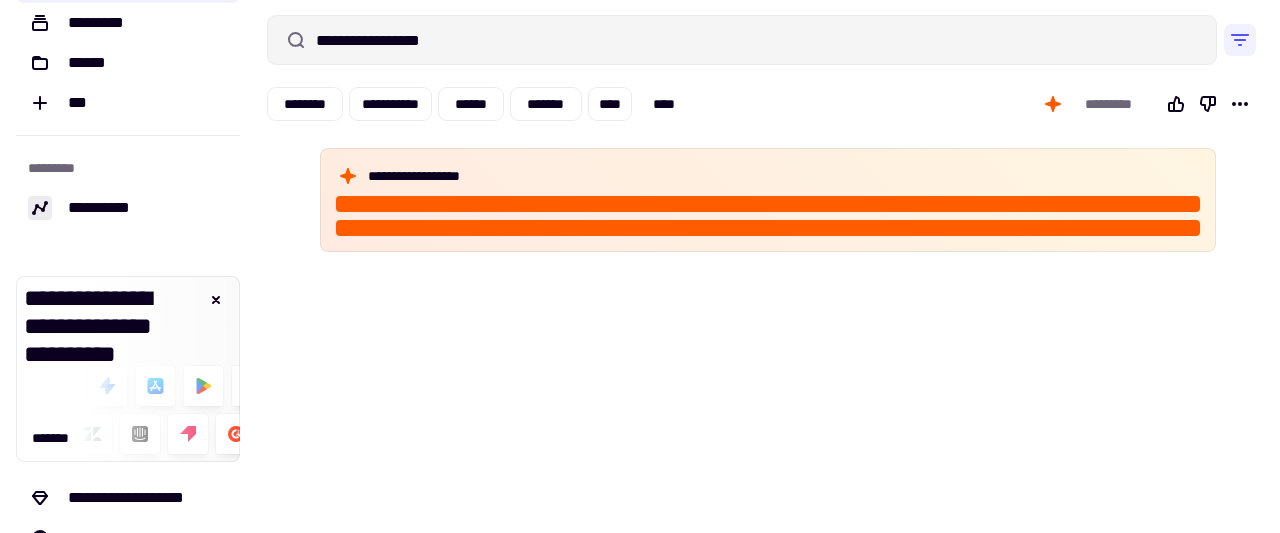 scroll, scrollTop: 0, scrollLeft: 0, axis: both 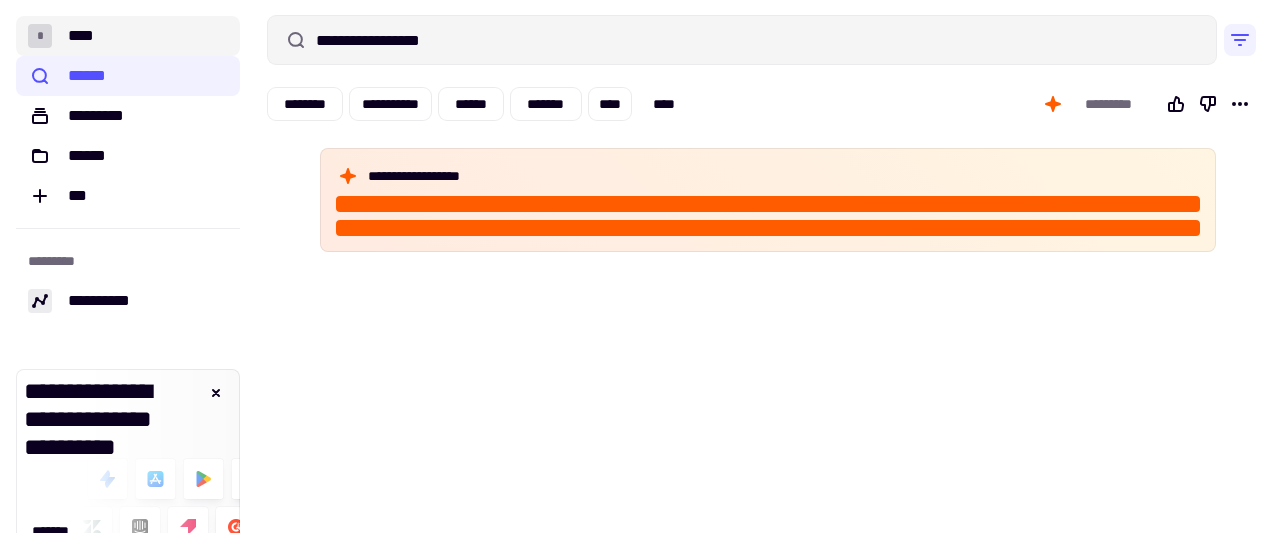 click on "* ****" 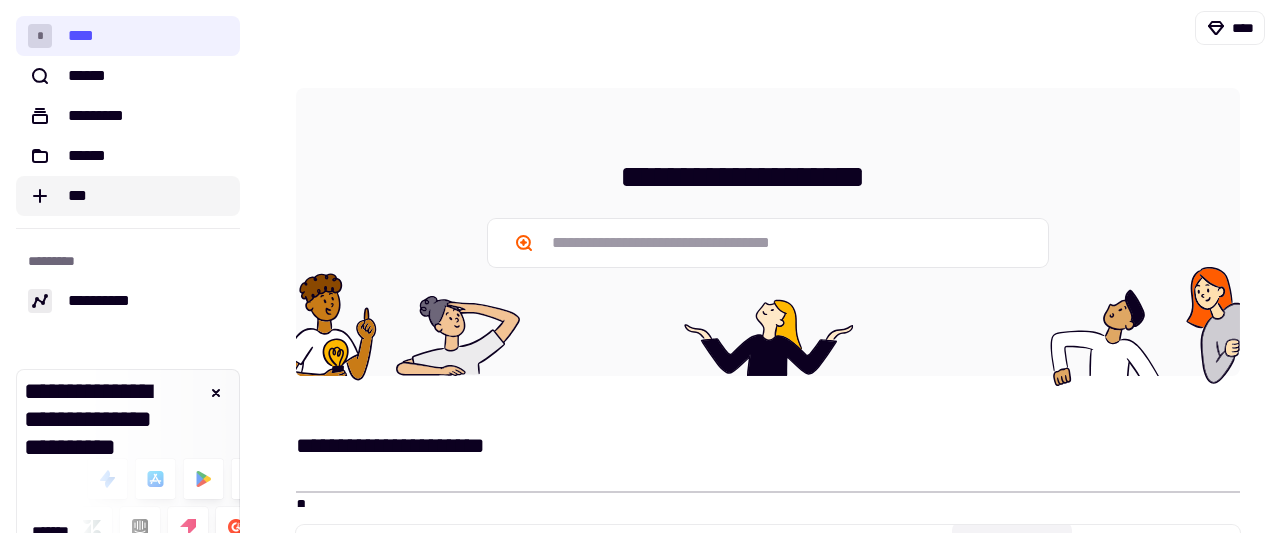 click on "***" 